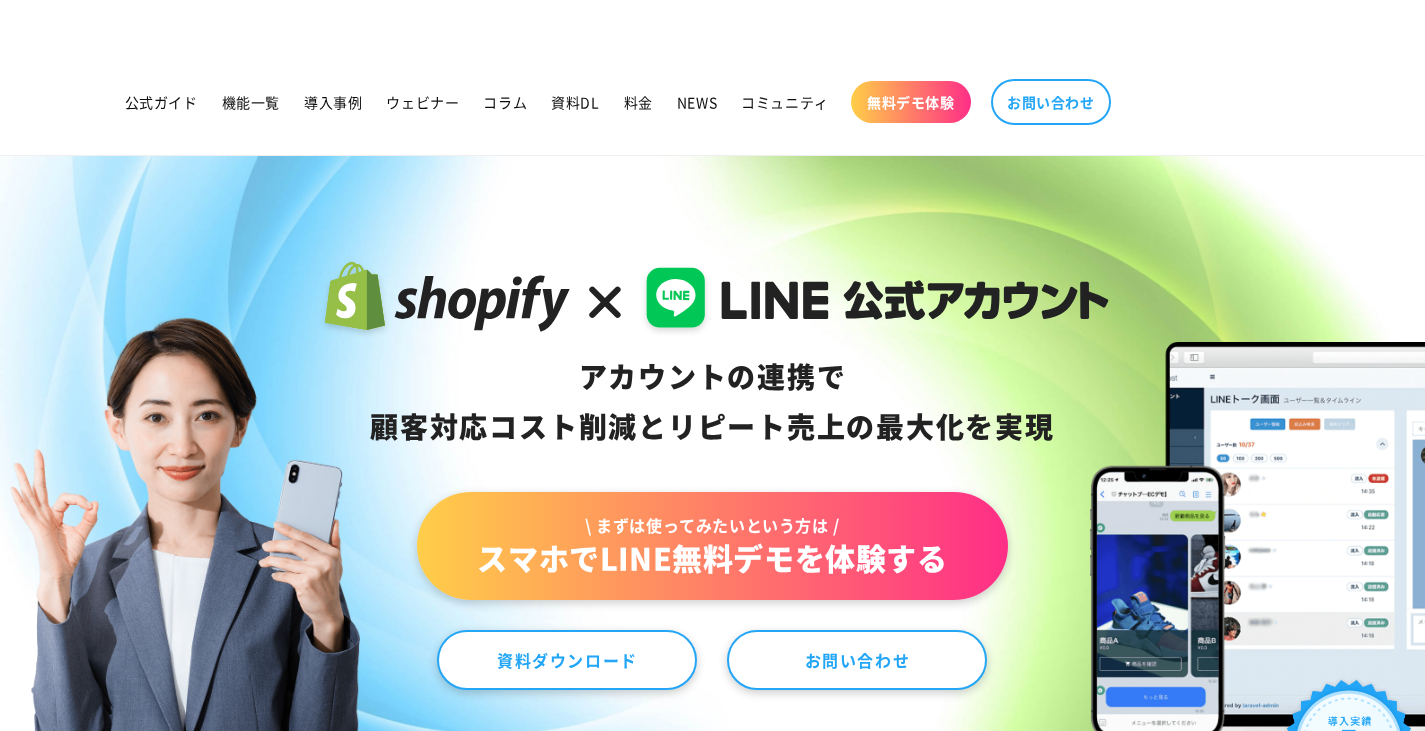 scroll, scrollTop: 0, scrollLeft: 0, axis: both 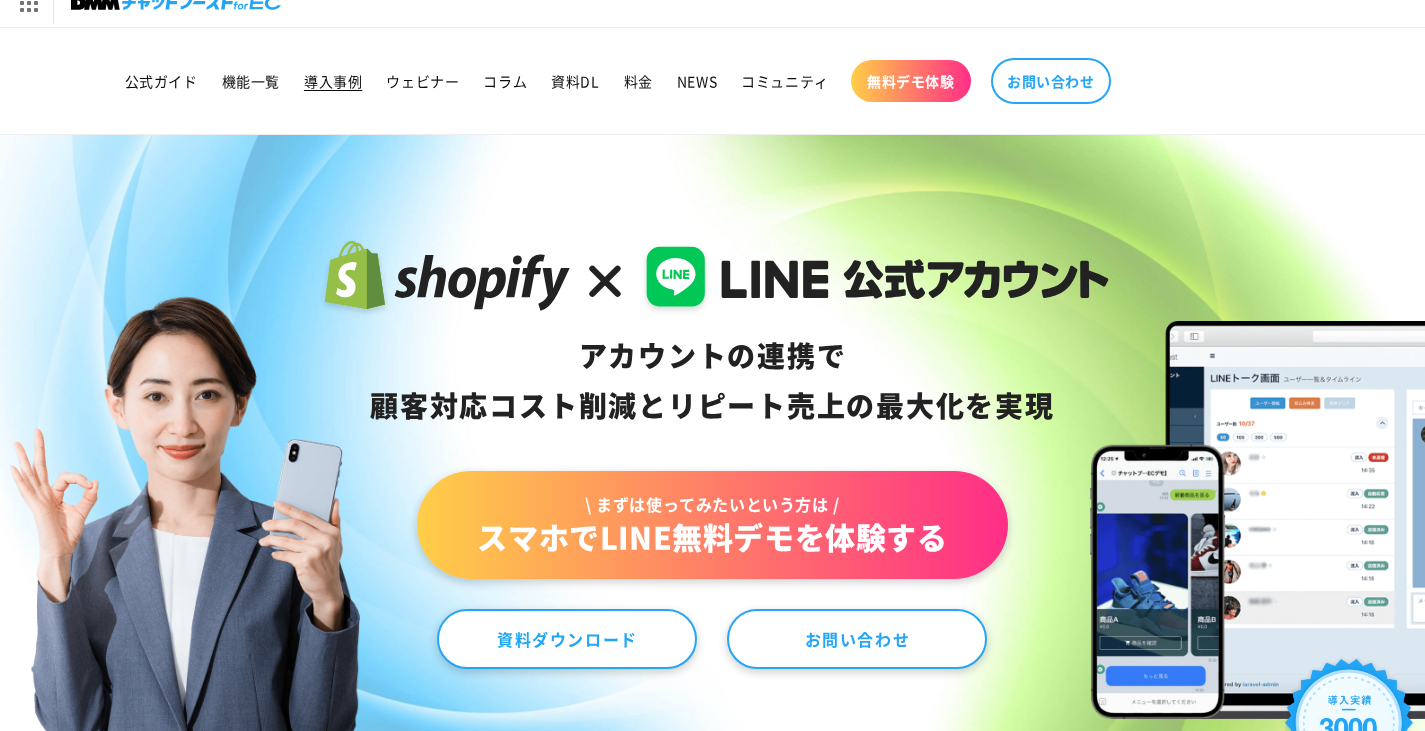 click on "導入事例" at bounding box center [333, 81] 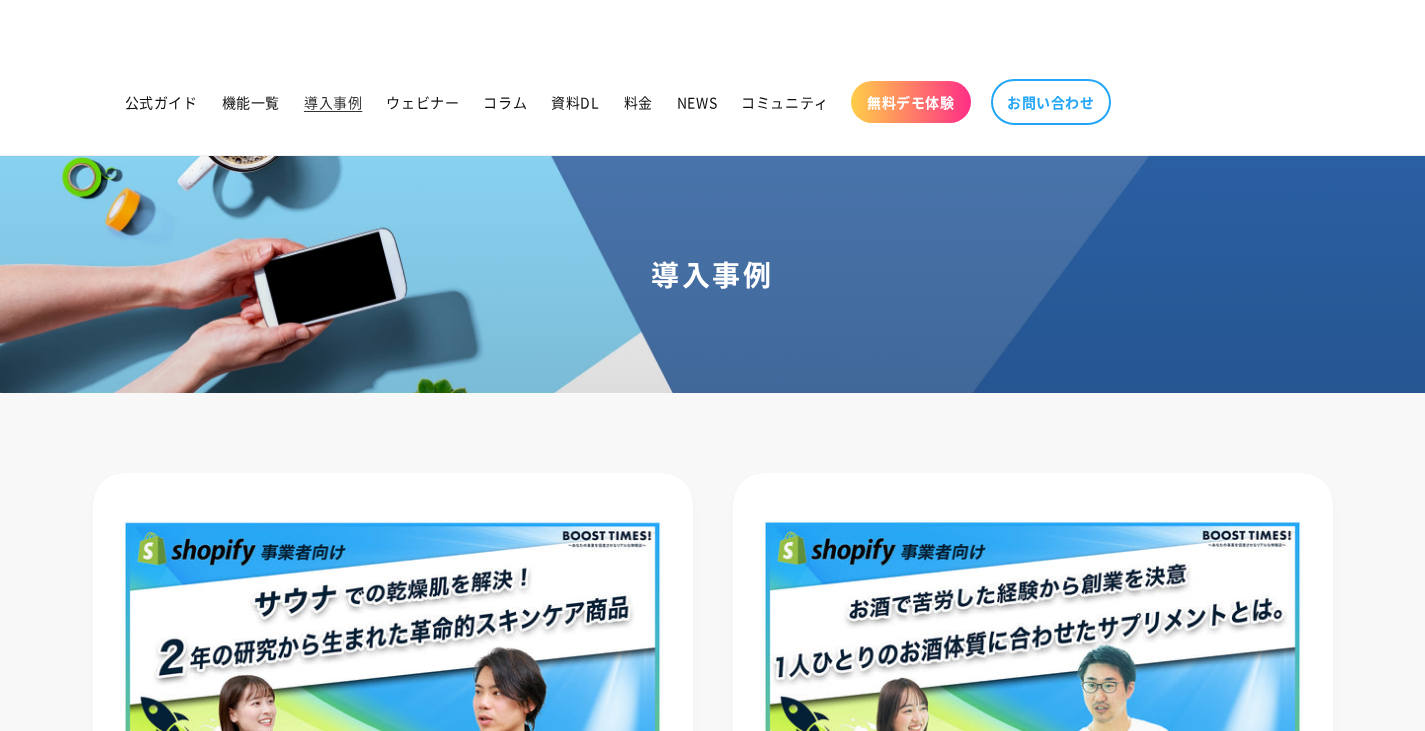 scroll, scrollTop: 0, scrollLeft: 0, axis: both 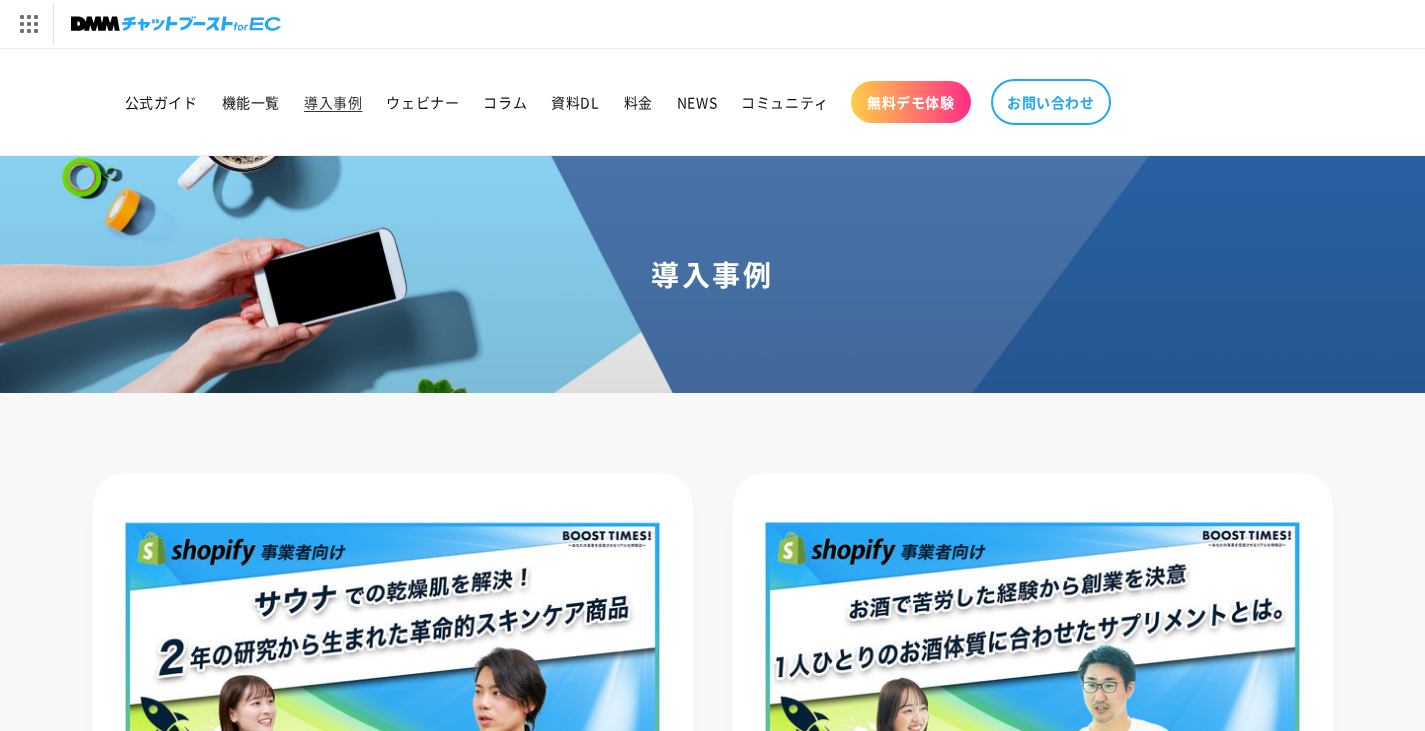 click at bounding box center (176, 24) 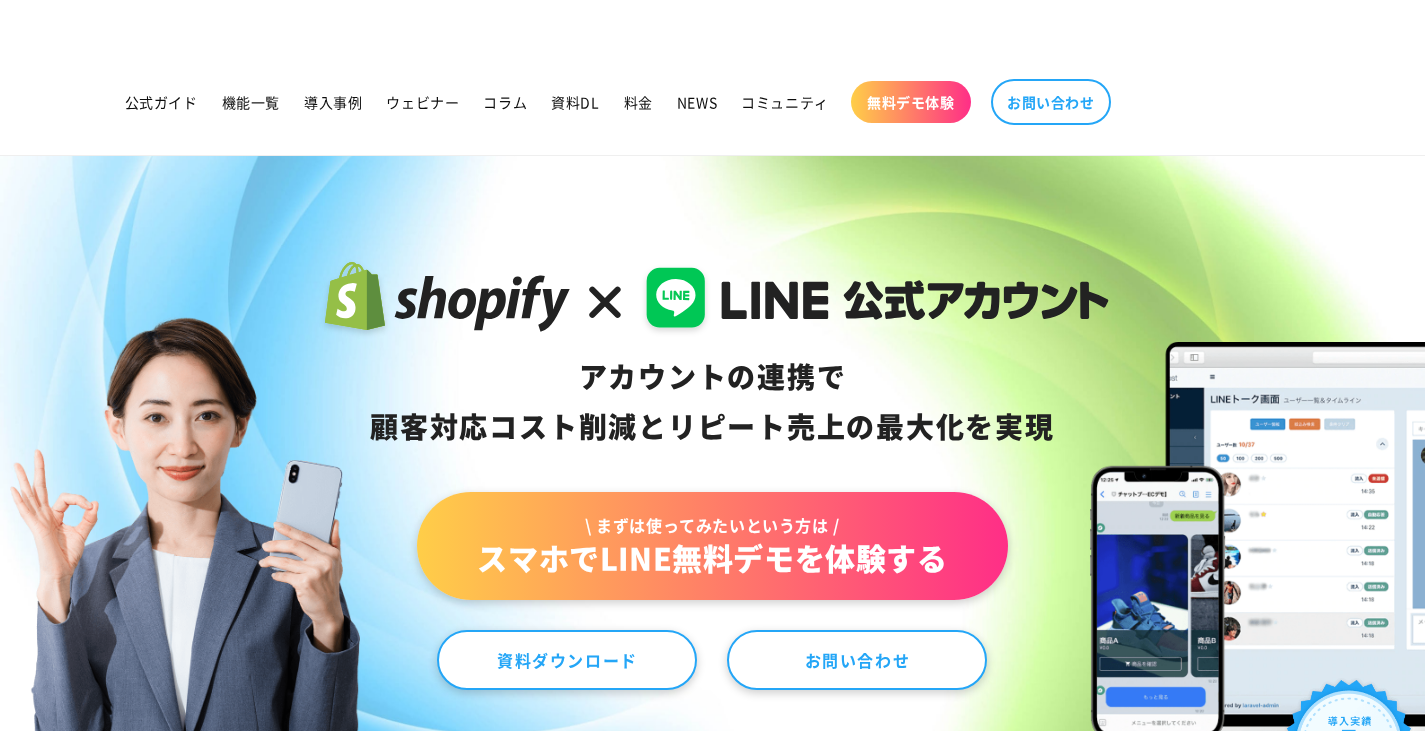 scroll, scrollTop: 406, scrollLeft: 0, axis: vertical 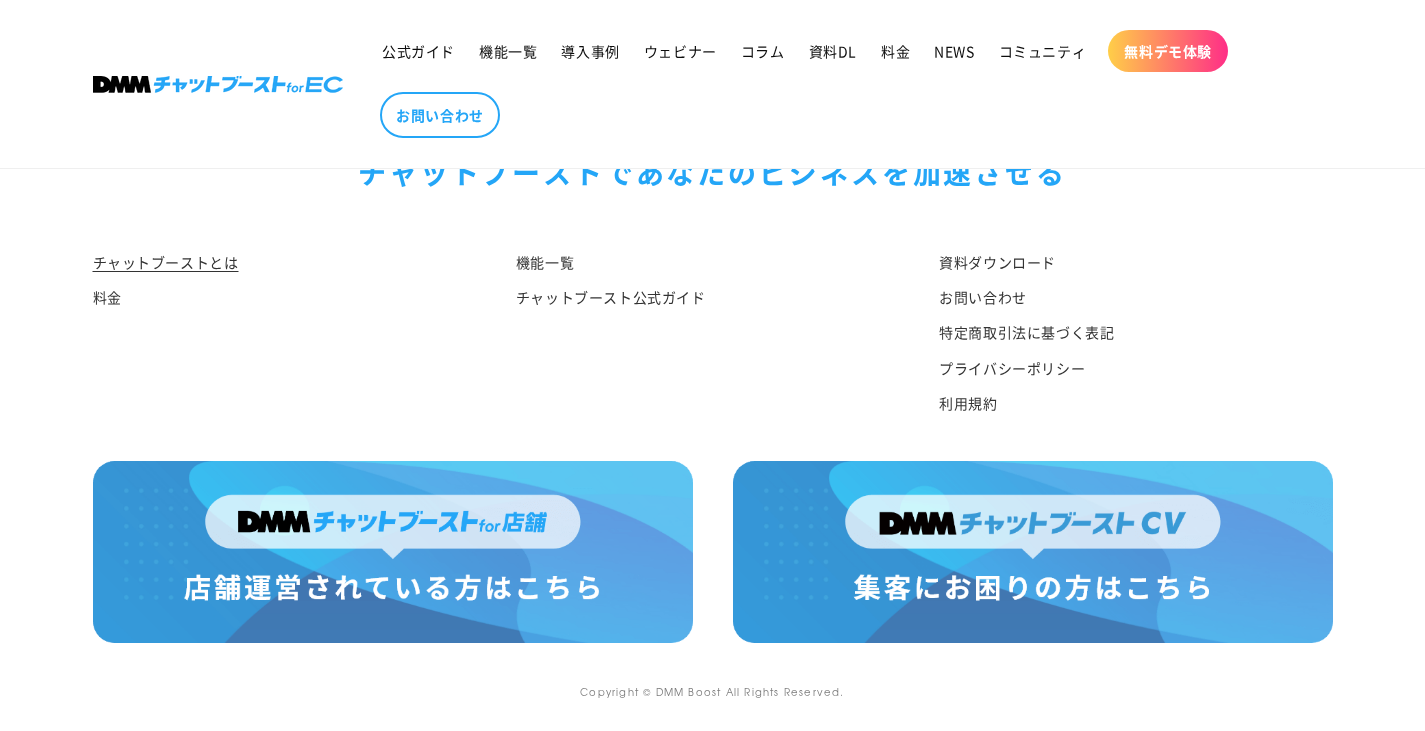 click at bounding box center [218, 84] 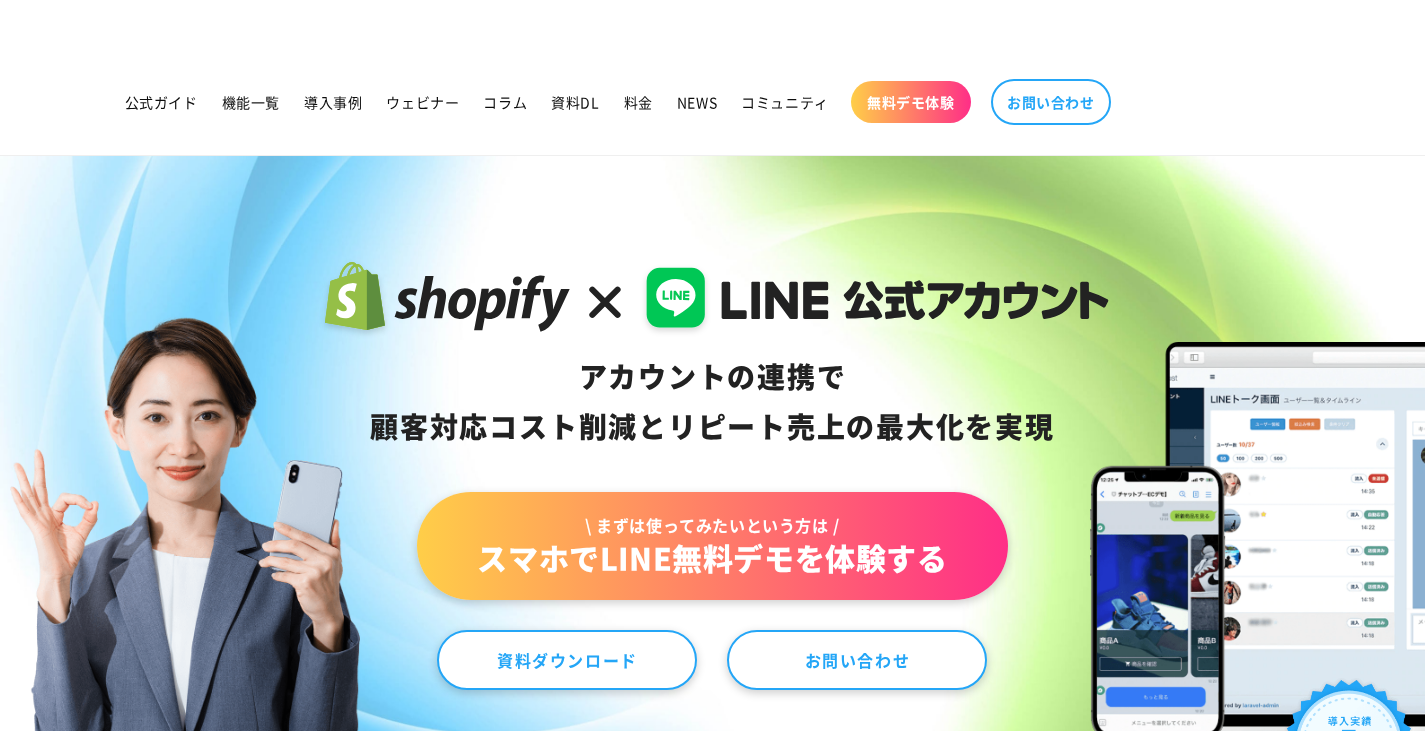 scroll, scrollTop: 0, scrollLeft: 0, axis: both 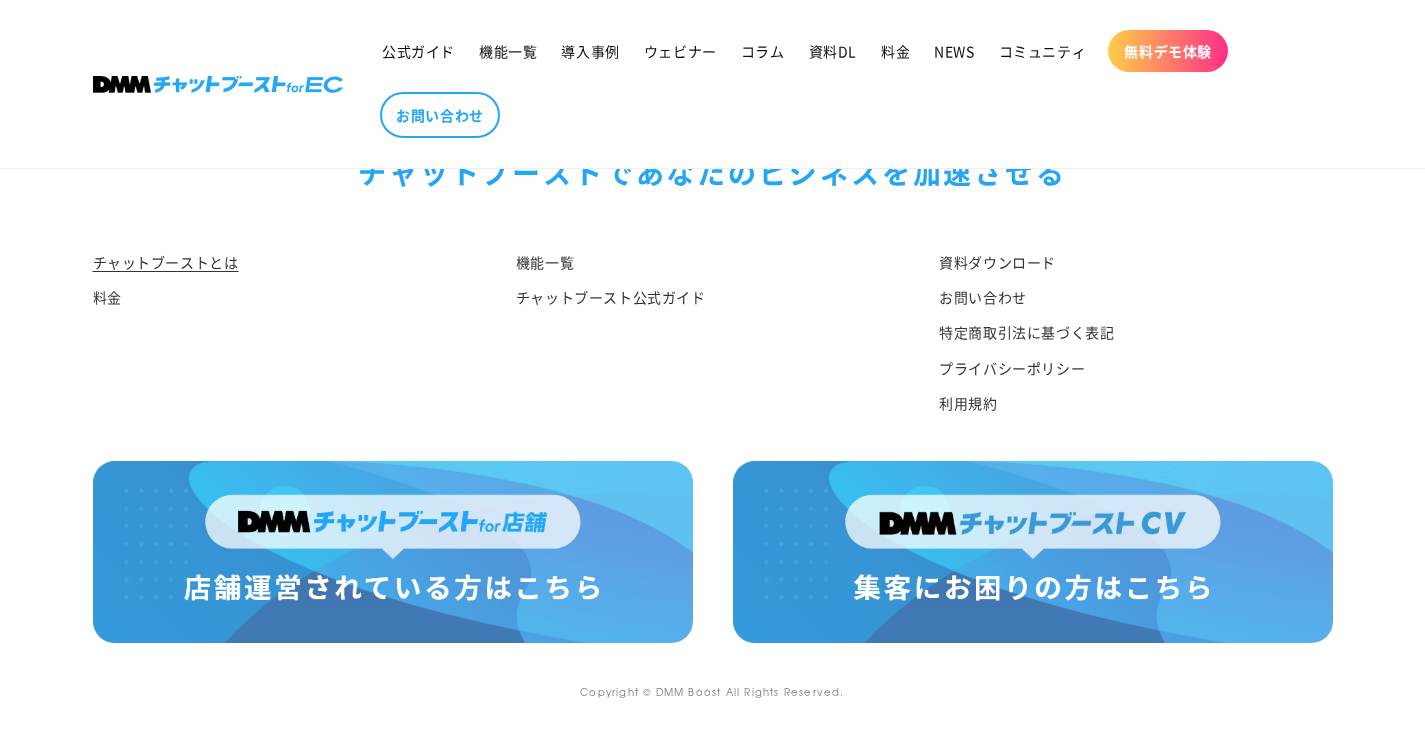 click at bounding box center (393, 552) 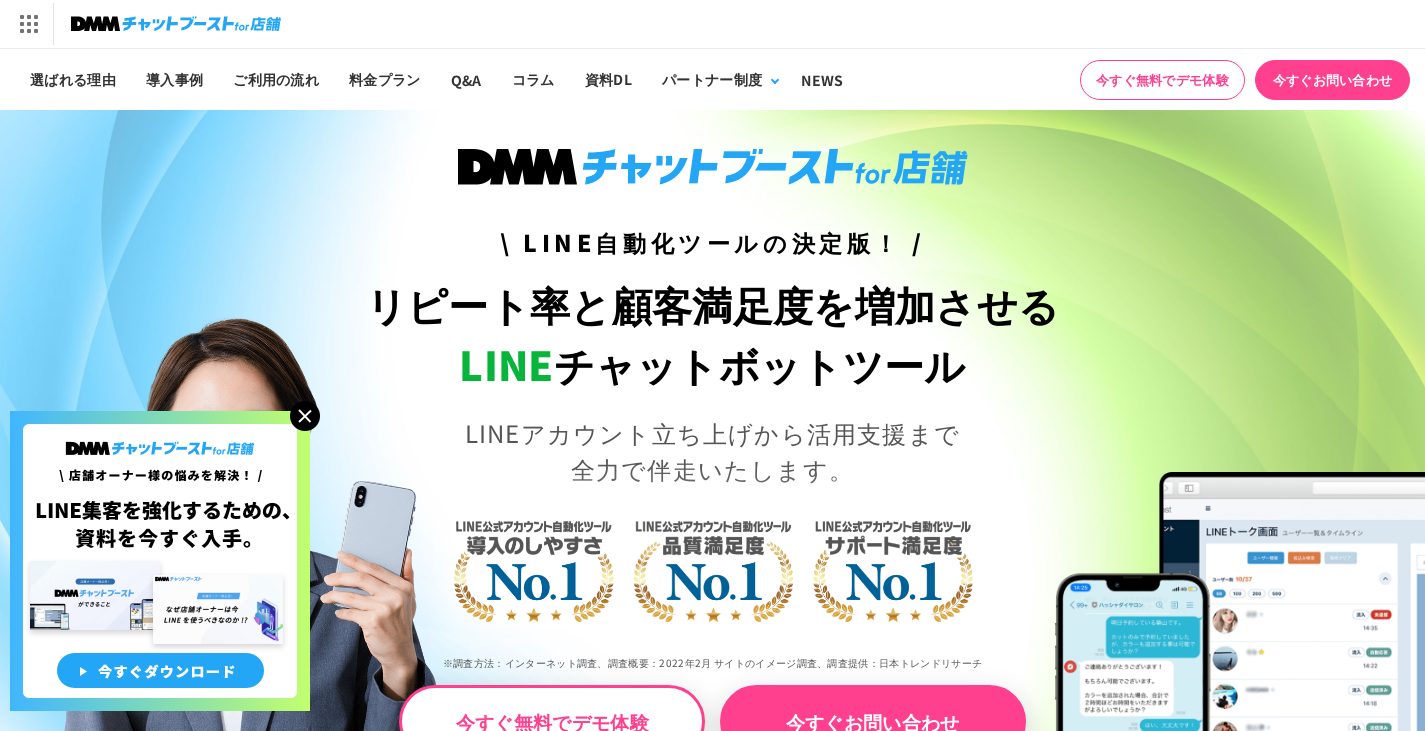 scroll, scrollTop: 0, scrollLeft: 0, axis: both 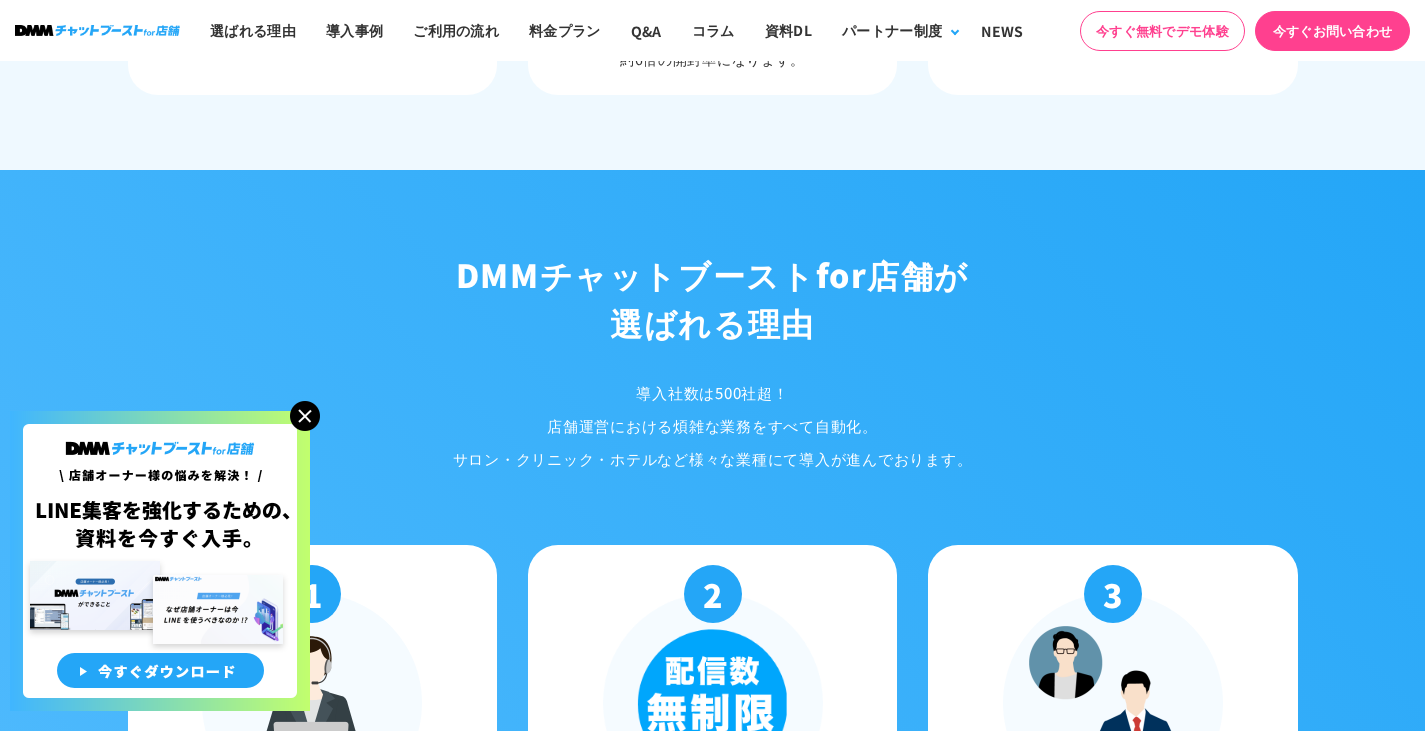 click at bounding box center [305, 416] 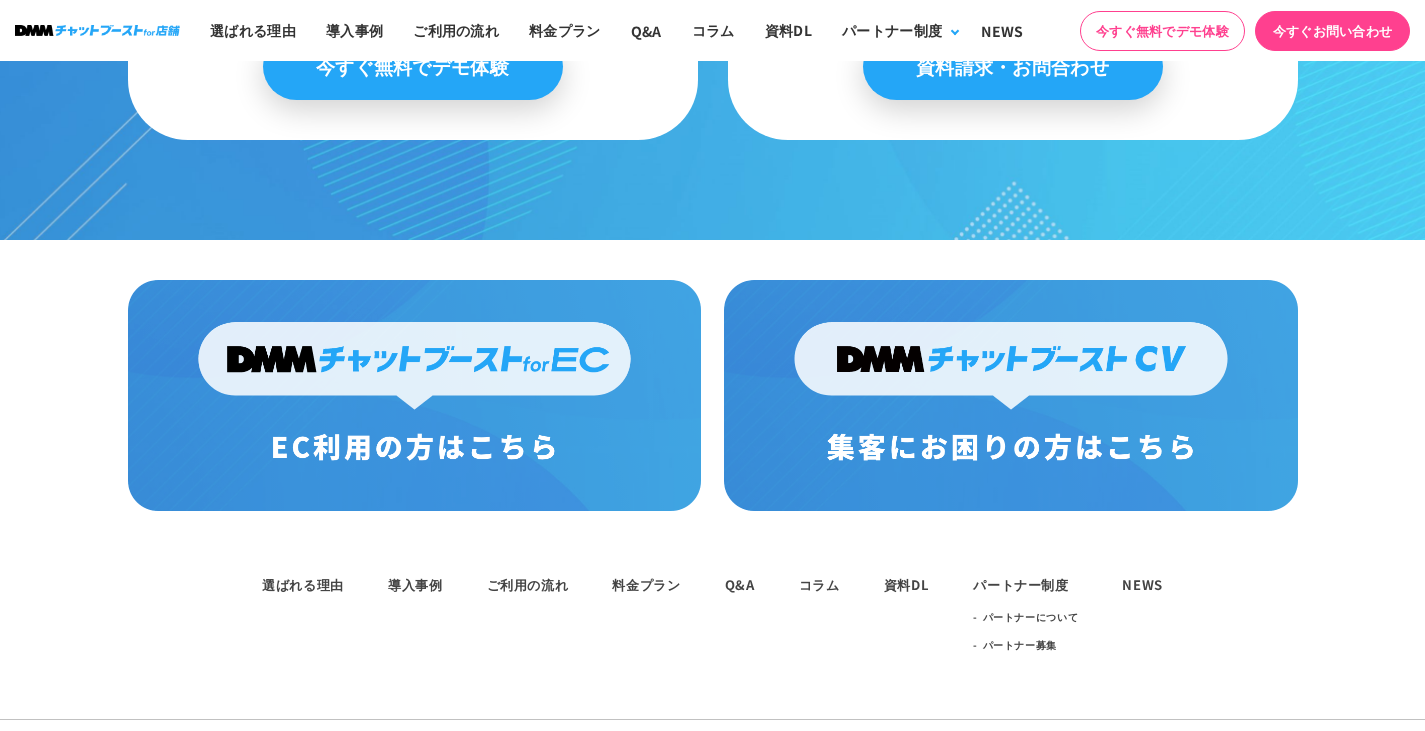 scroll, scrollTop: 10605, scrollLeft: 0, axis: vertical 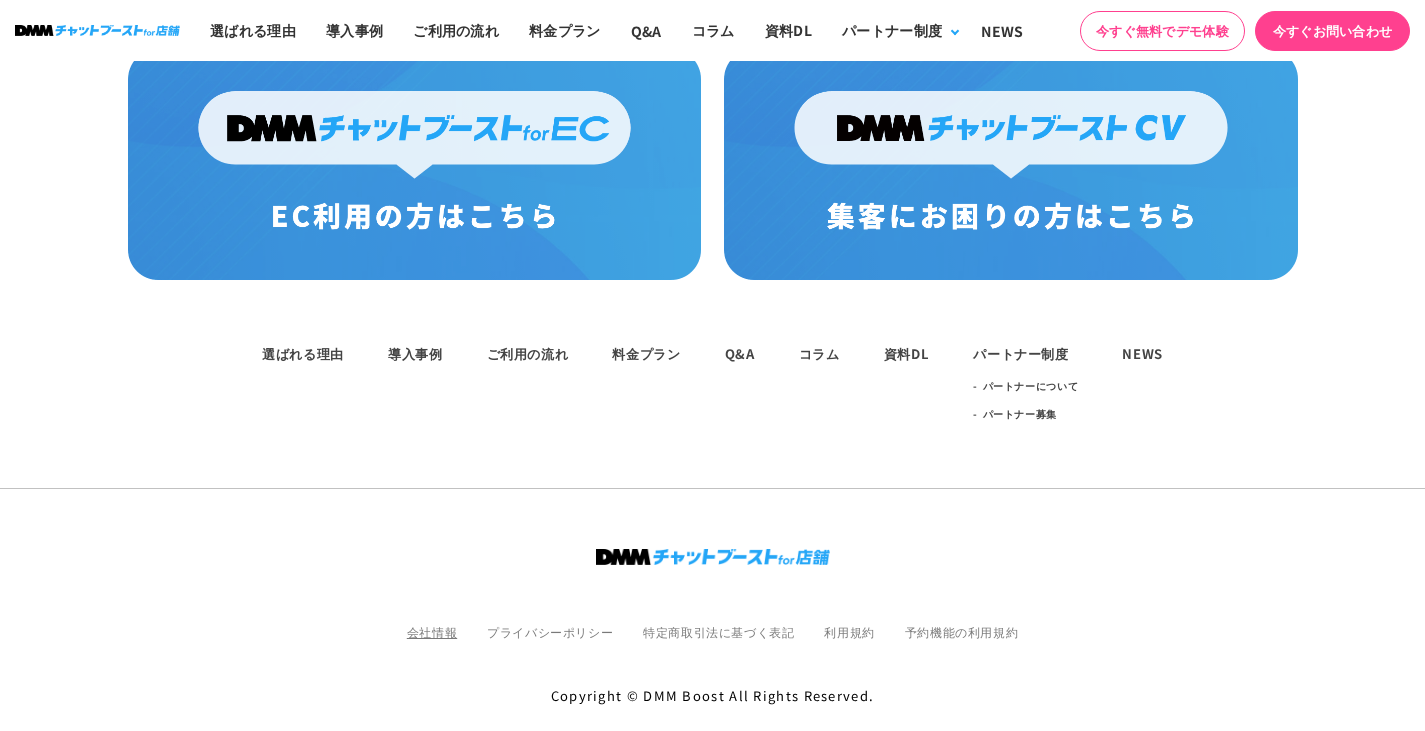click on "会社情報" at bounding box center (432, 631) 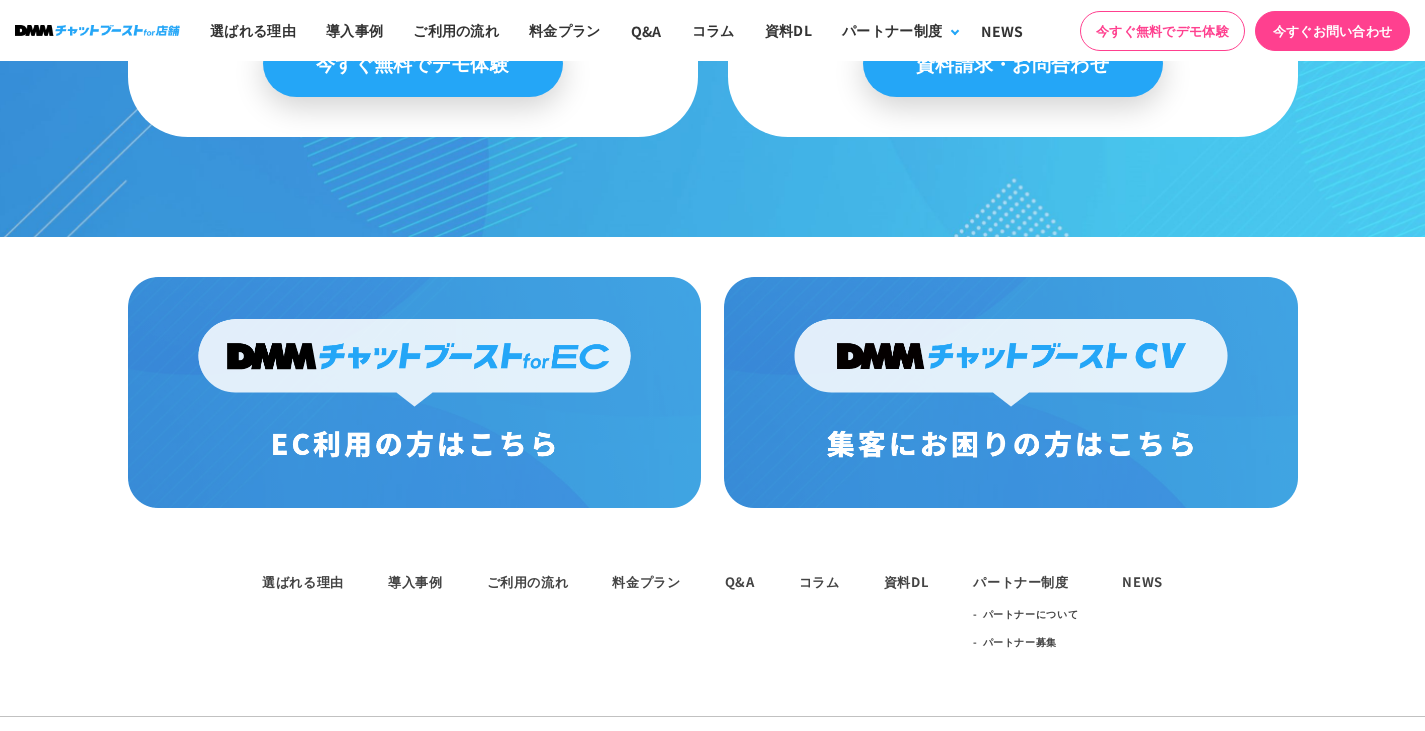 scroll, scrollTop: 10376, scrollLeft: 0, axis: vertical 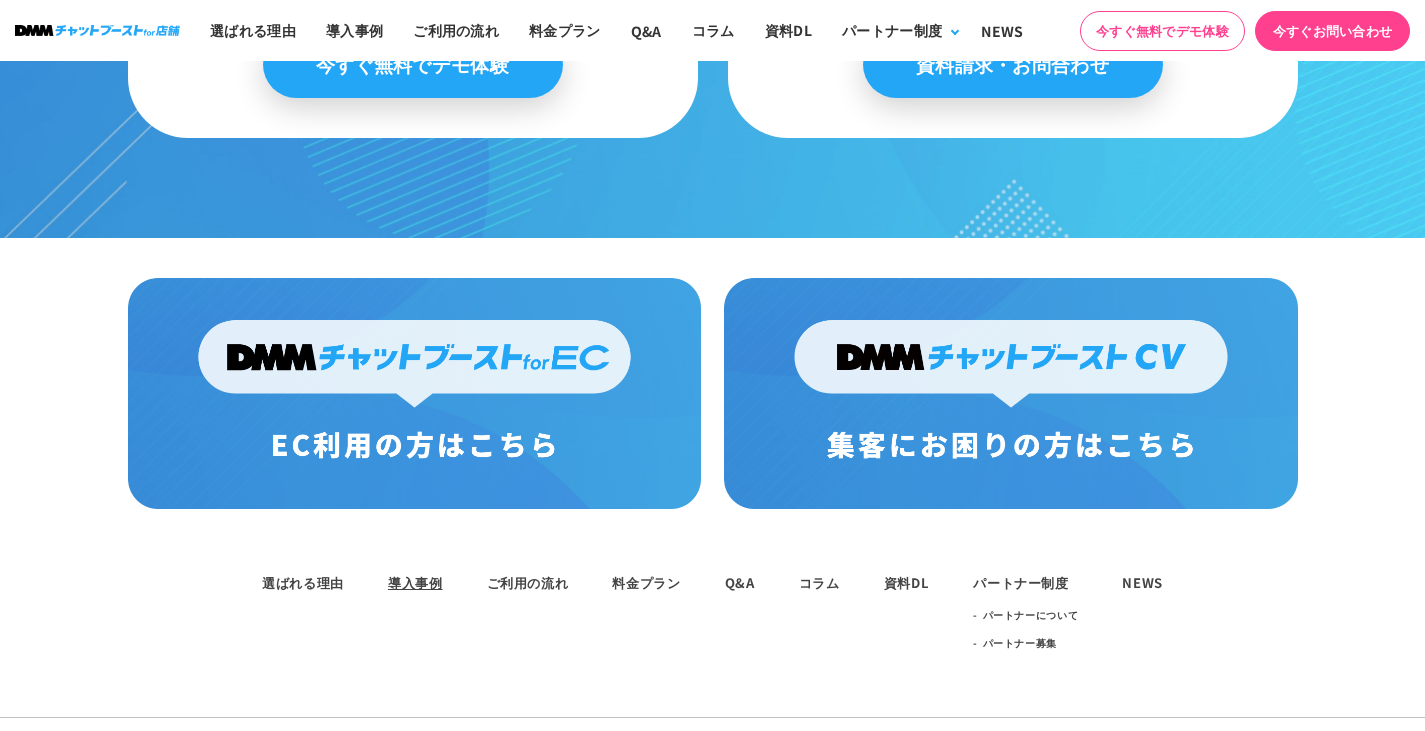 click on "導入事例" at bounding box center (415, 582) 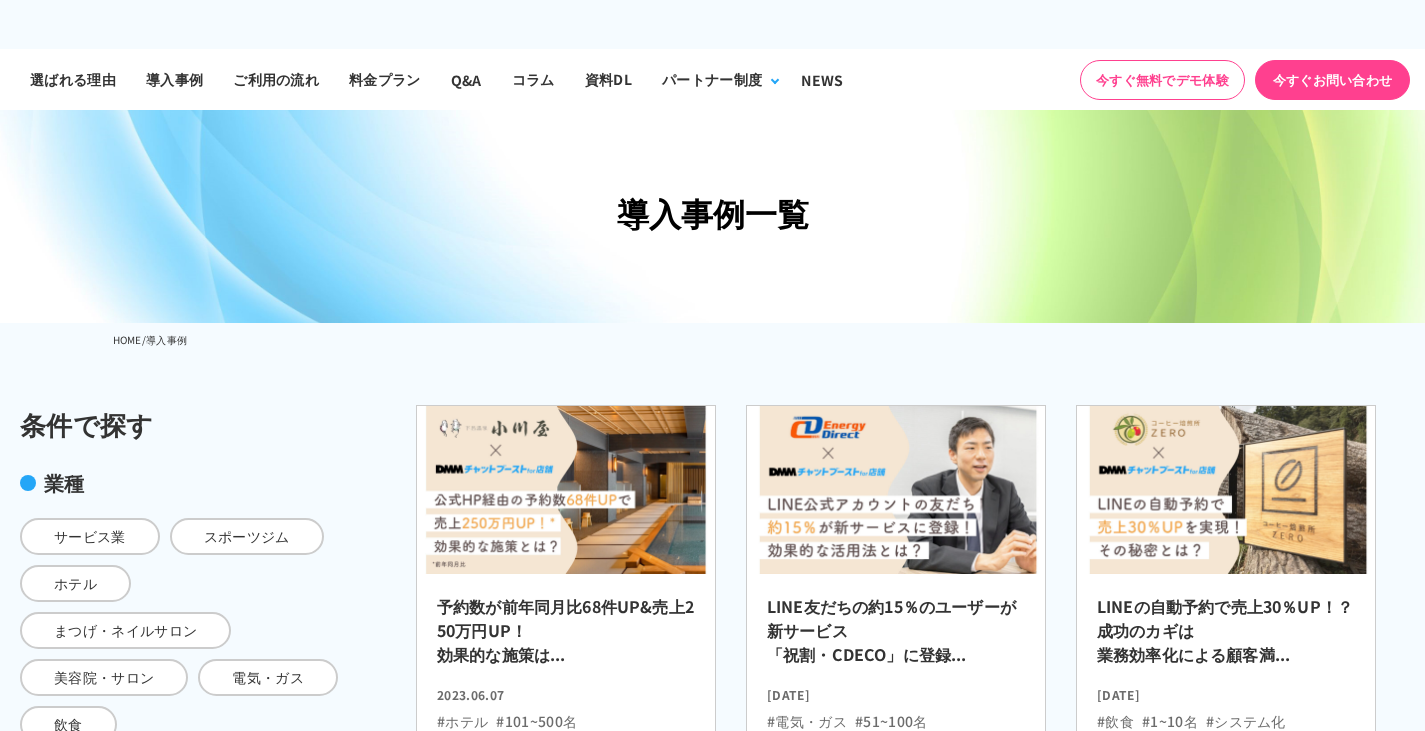 scroll, scrollTop: 0, scrollLeft: 0, axis: both 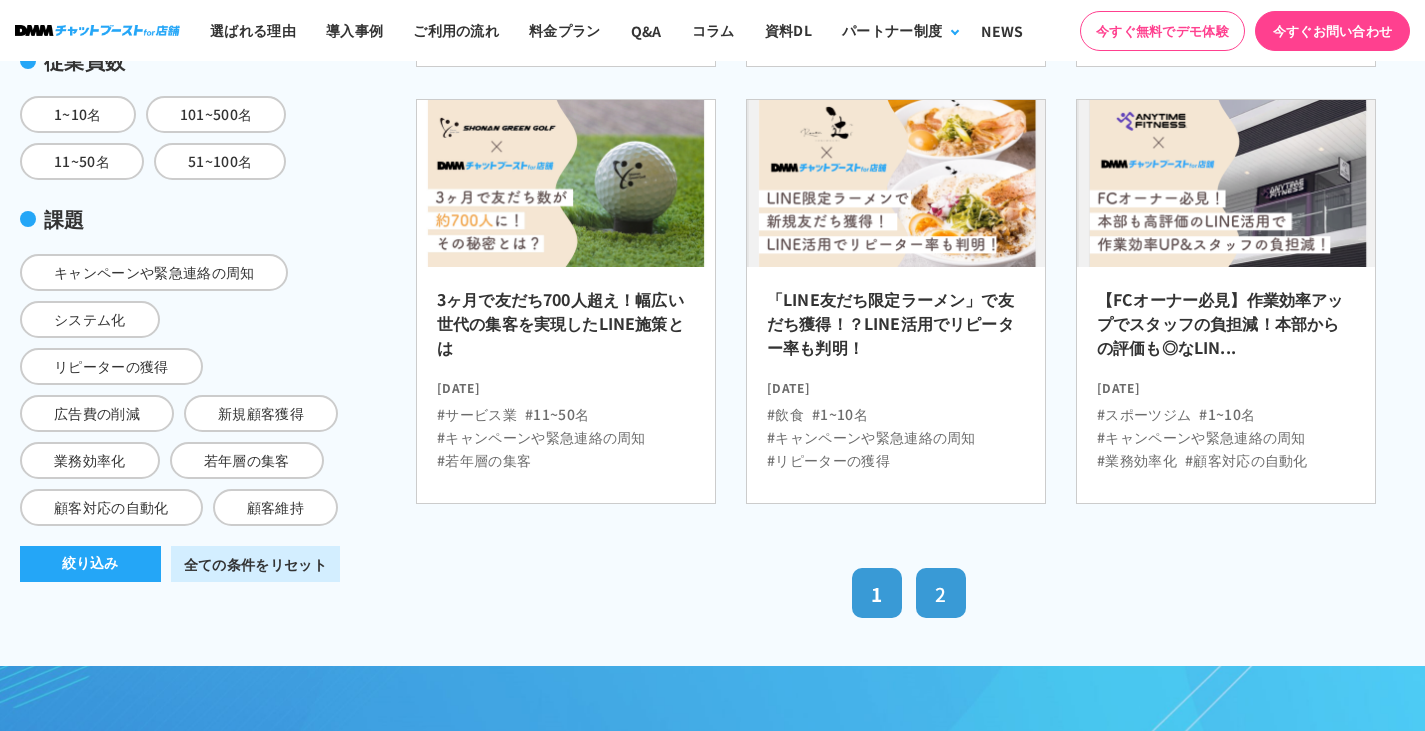 click on "2" at bounding box center (941, 593) 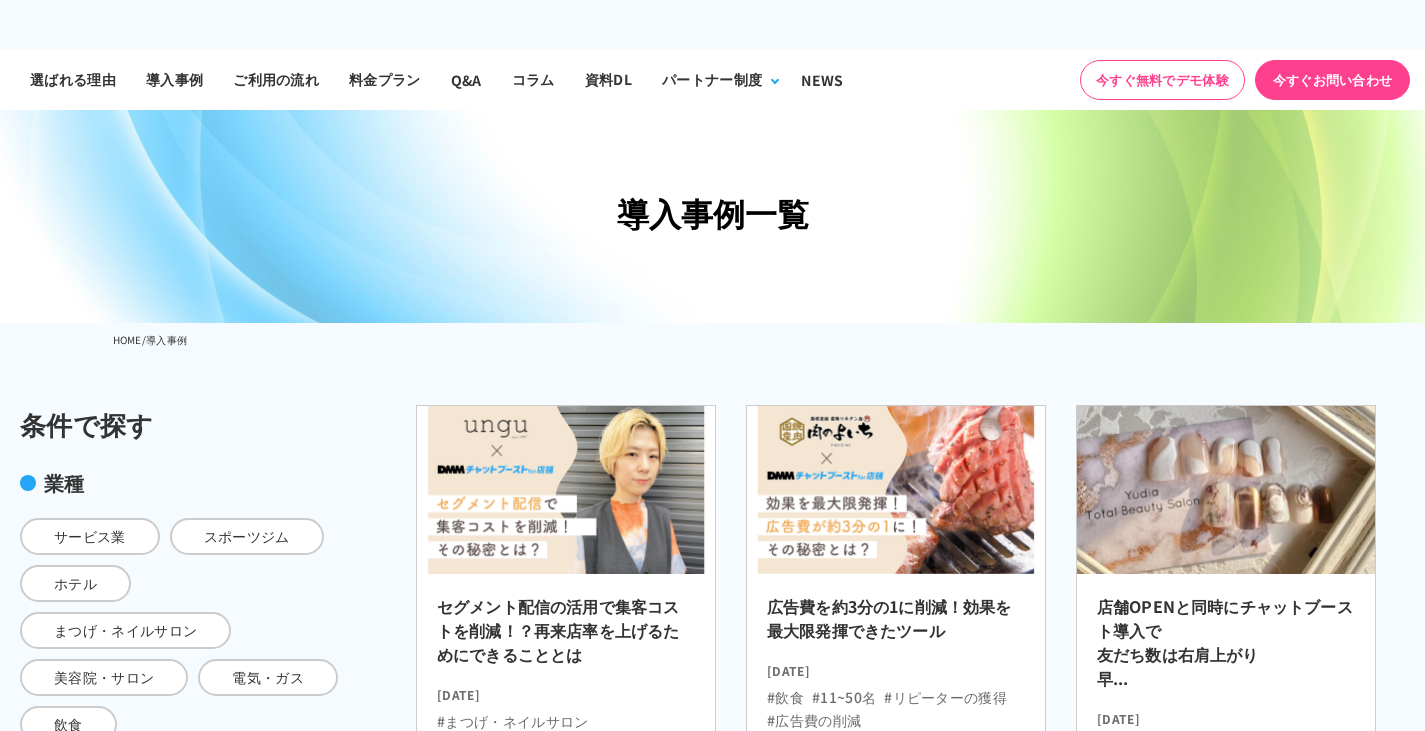 scroll, scrollTop: 0, scrollLeft: 0, axis: both 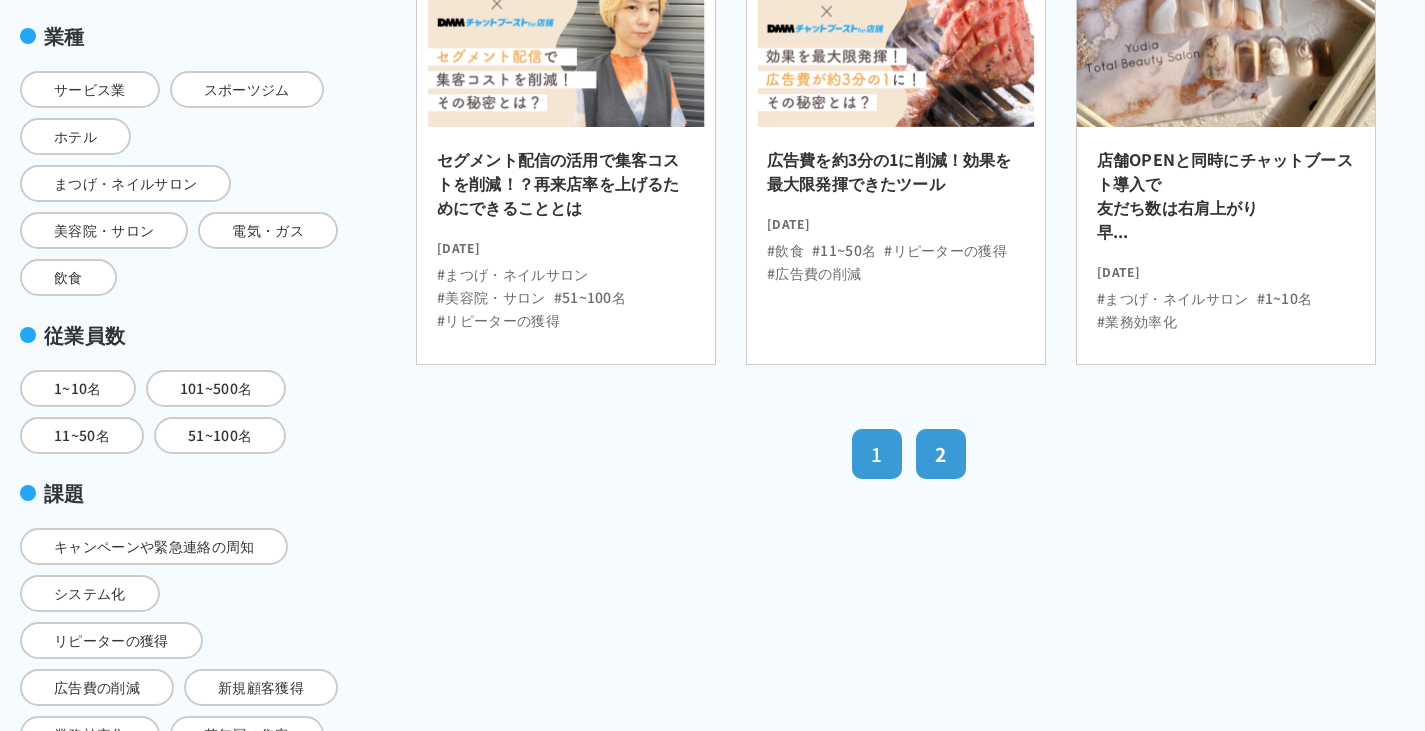 click on "1" at bounding box center (877, 454) 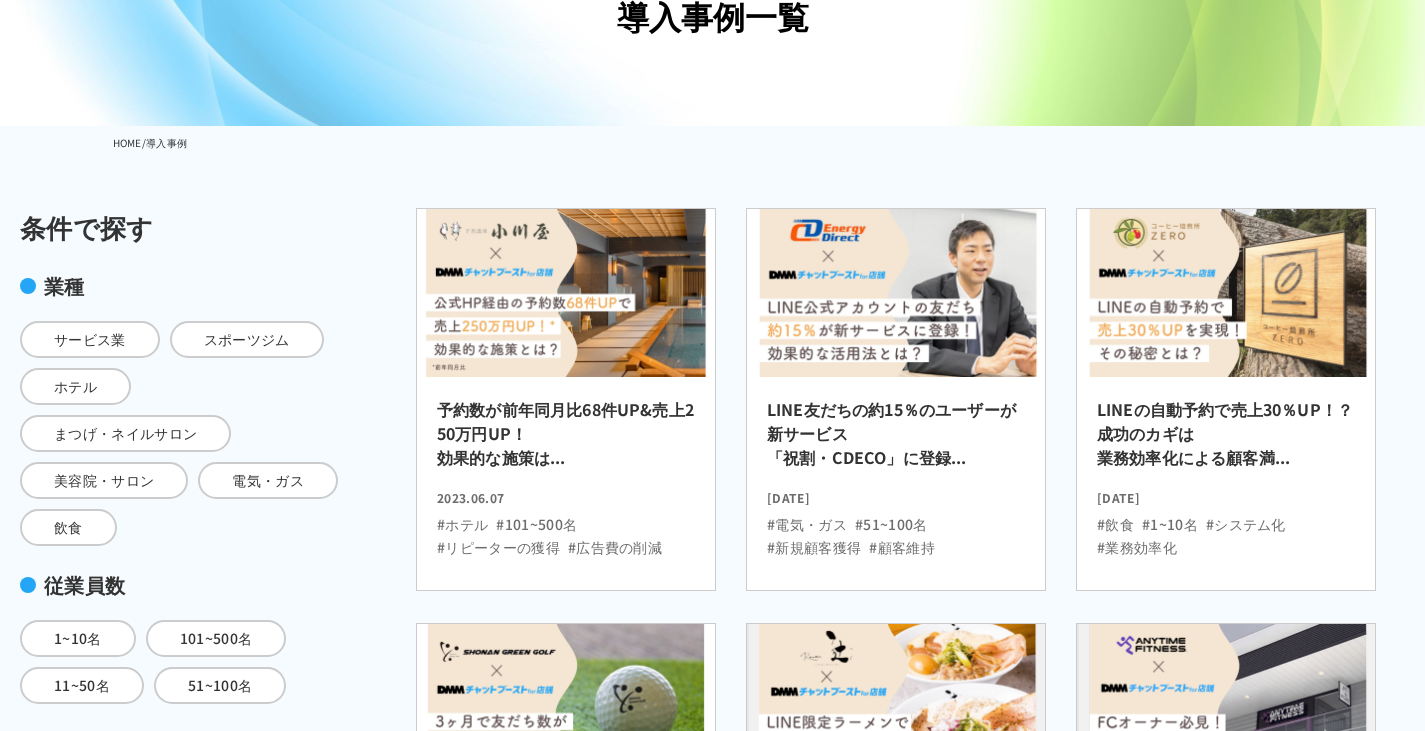 scroll, scrollTop: 0, scrollLeft: 0, axis: both 